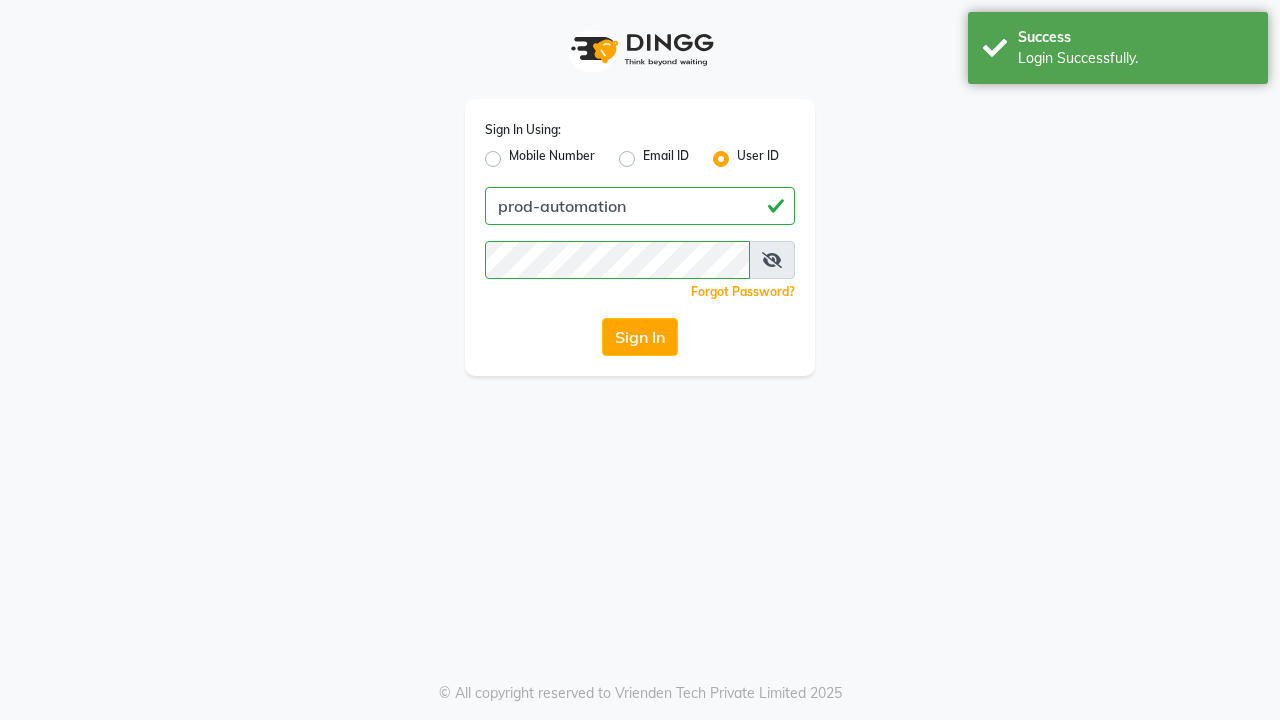 scroll, scrollTop: 0, scrollLeft: 0, axis: both 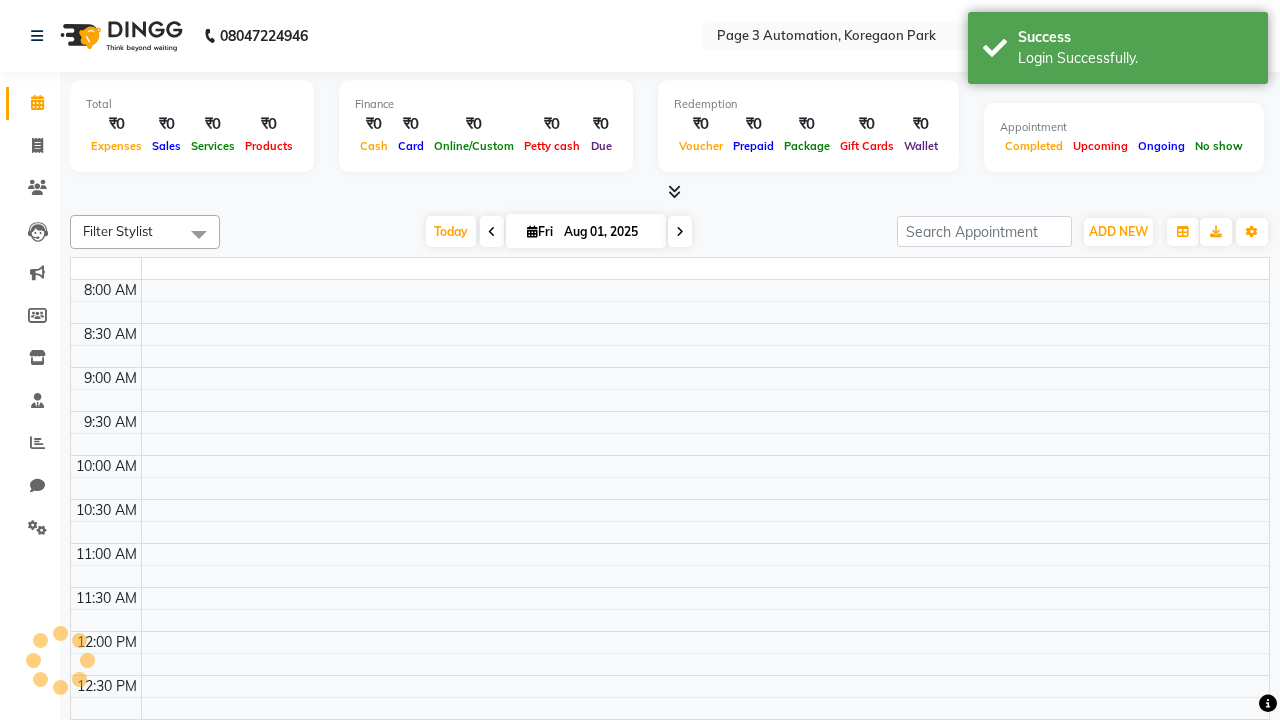 select on "en" 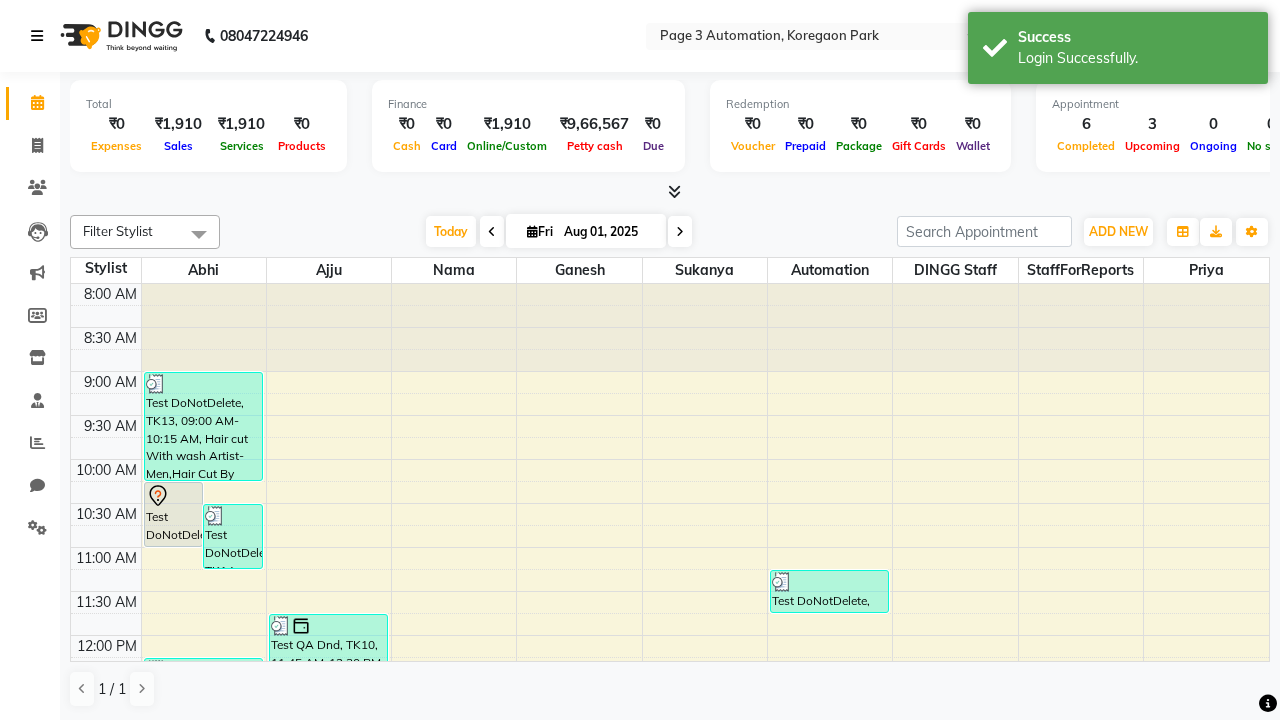 click at bounding box center [37, 36] 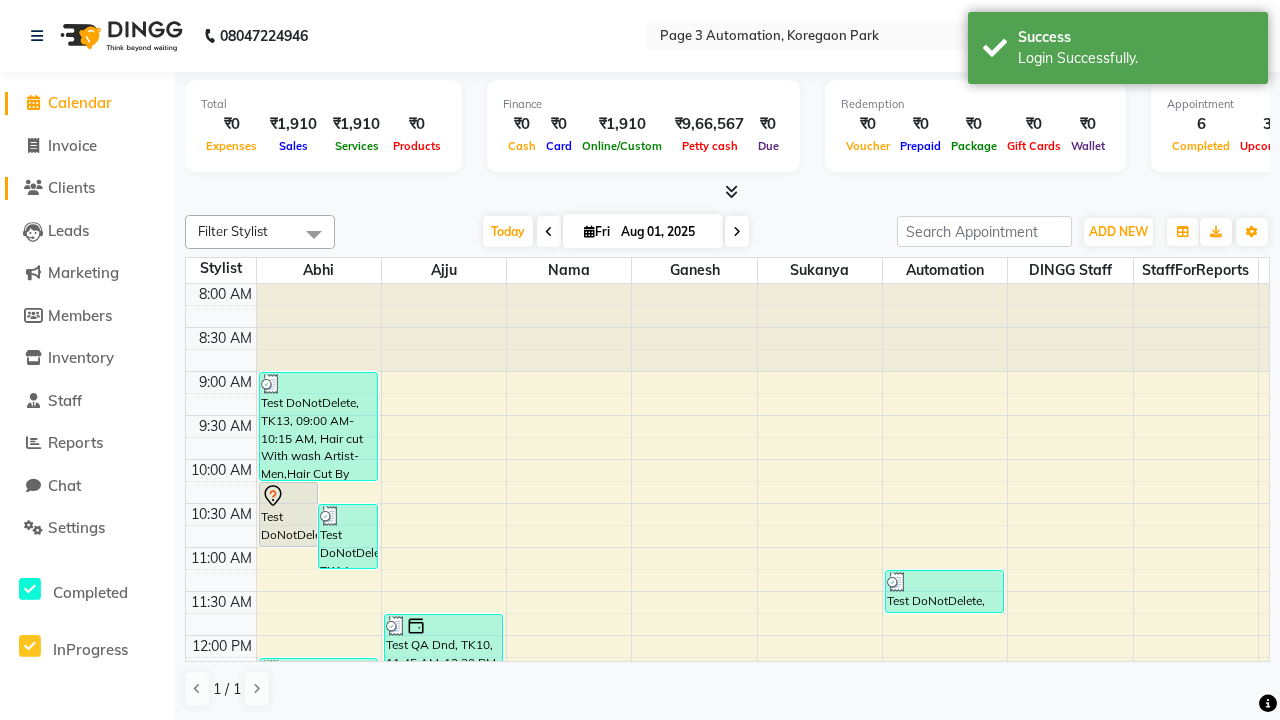 click on "Clients" 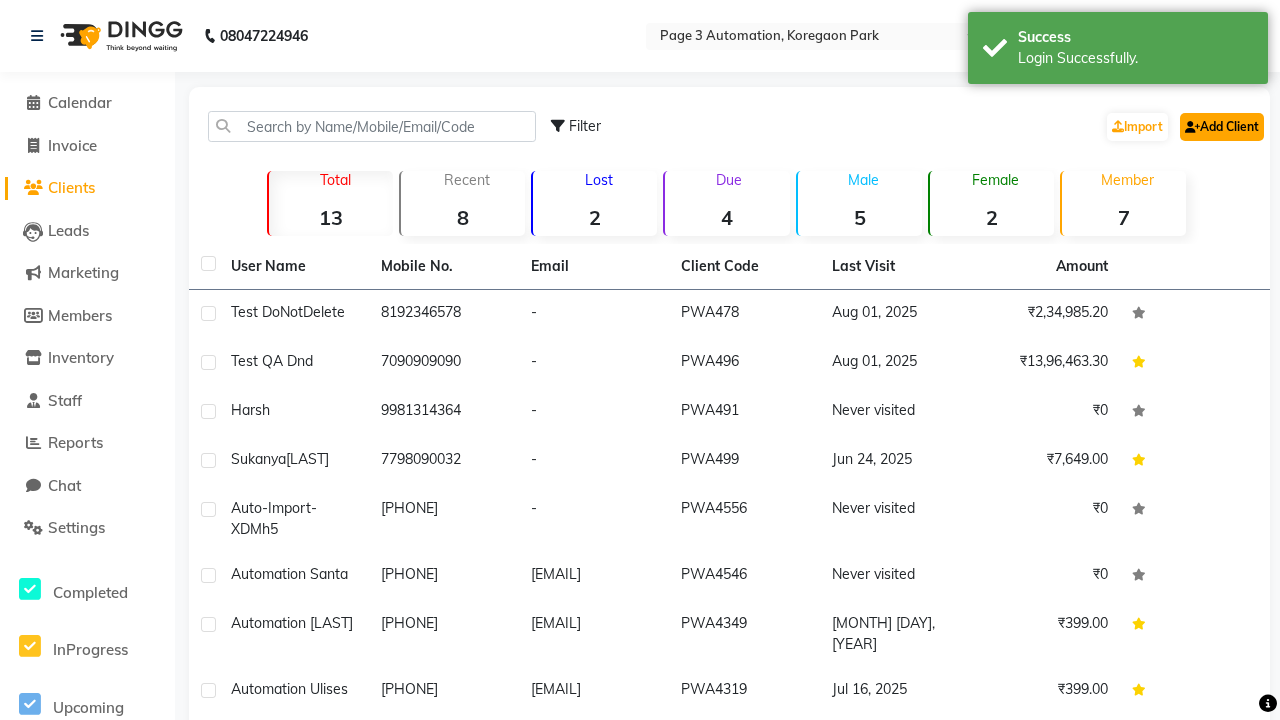 click on "Add Client" 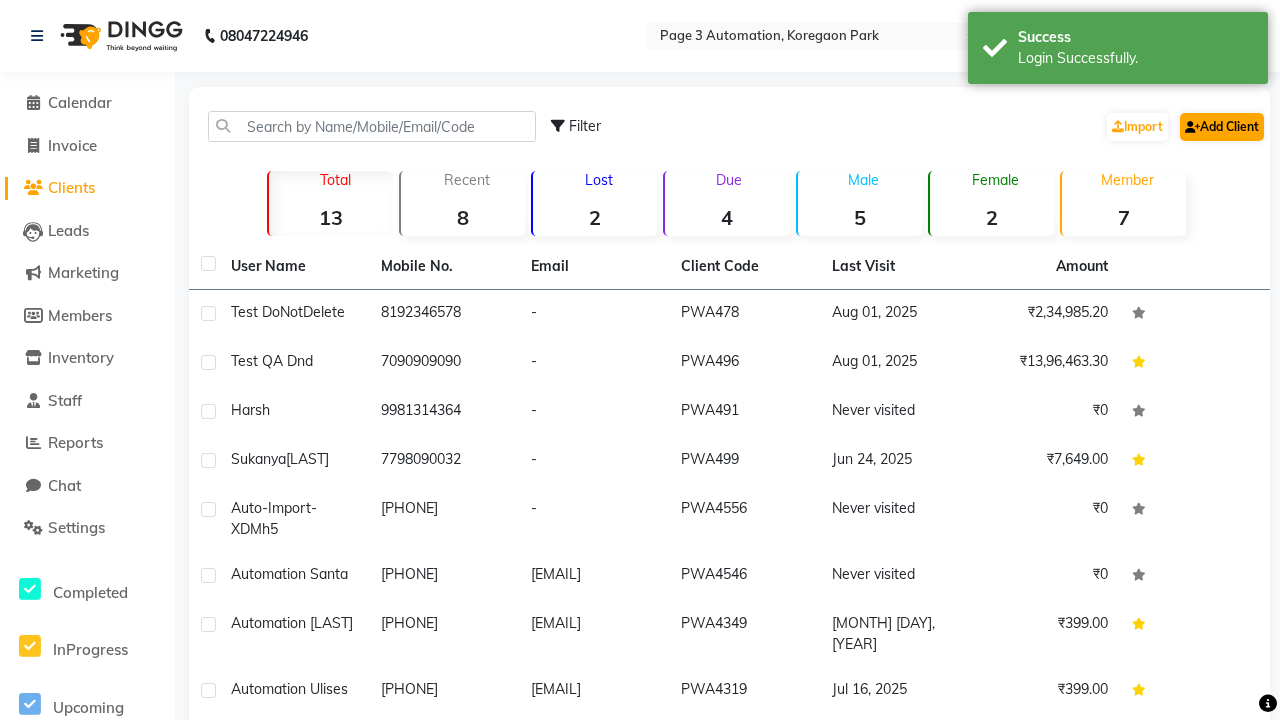 select on "22" 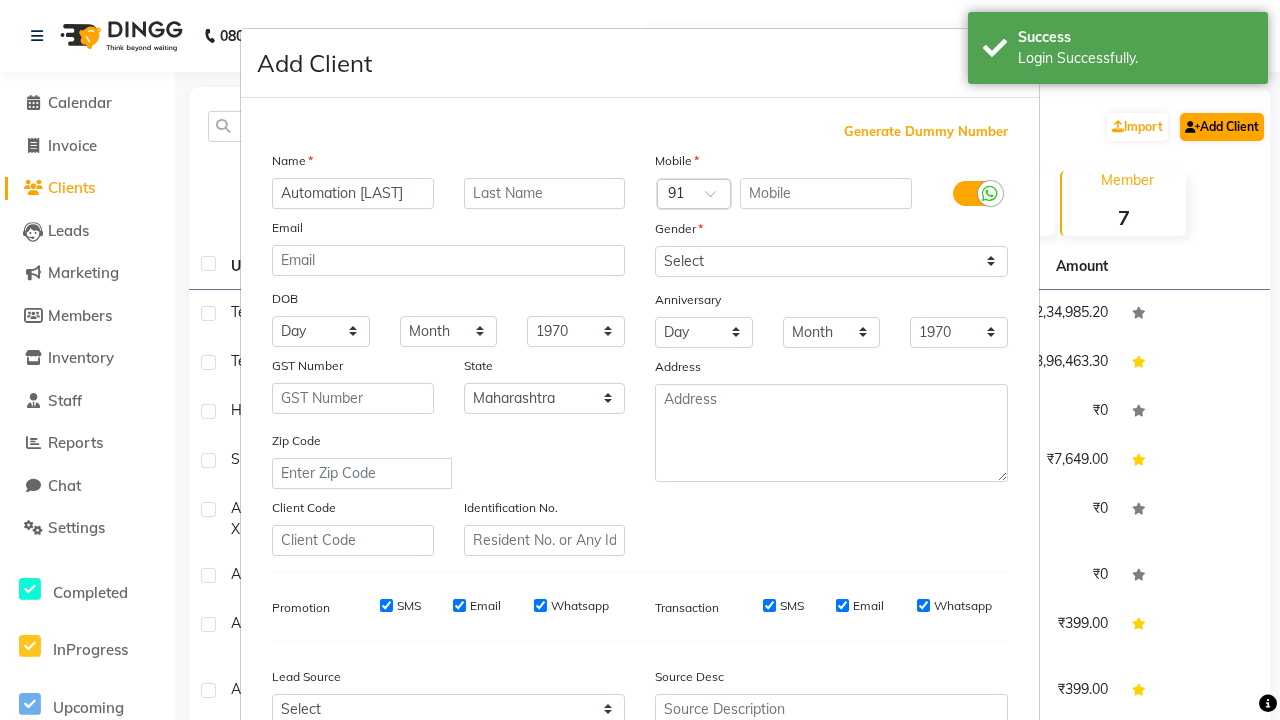type on "Automation [LAST]" 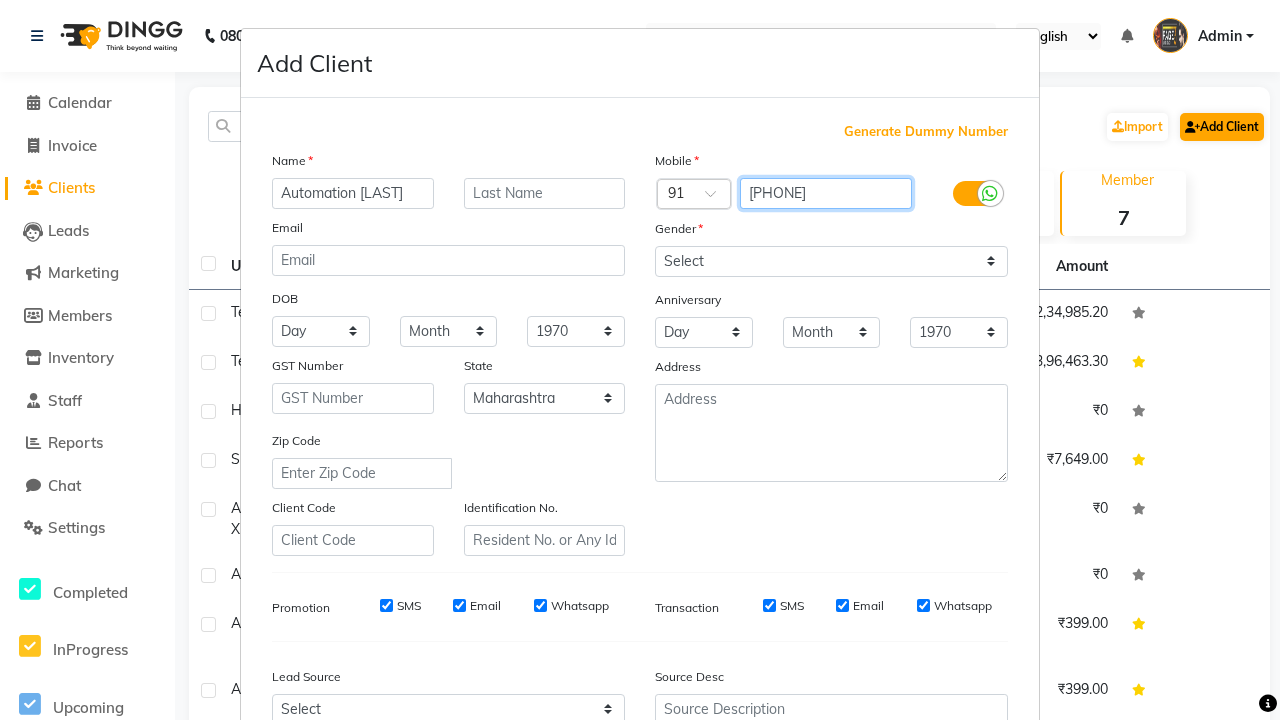 type on "[PHONE]" 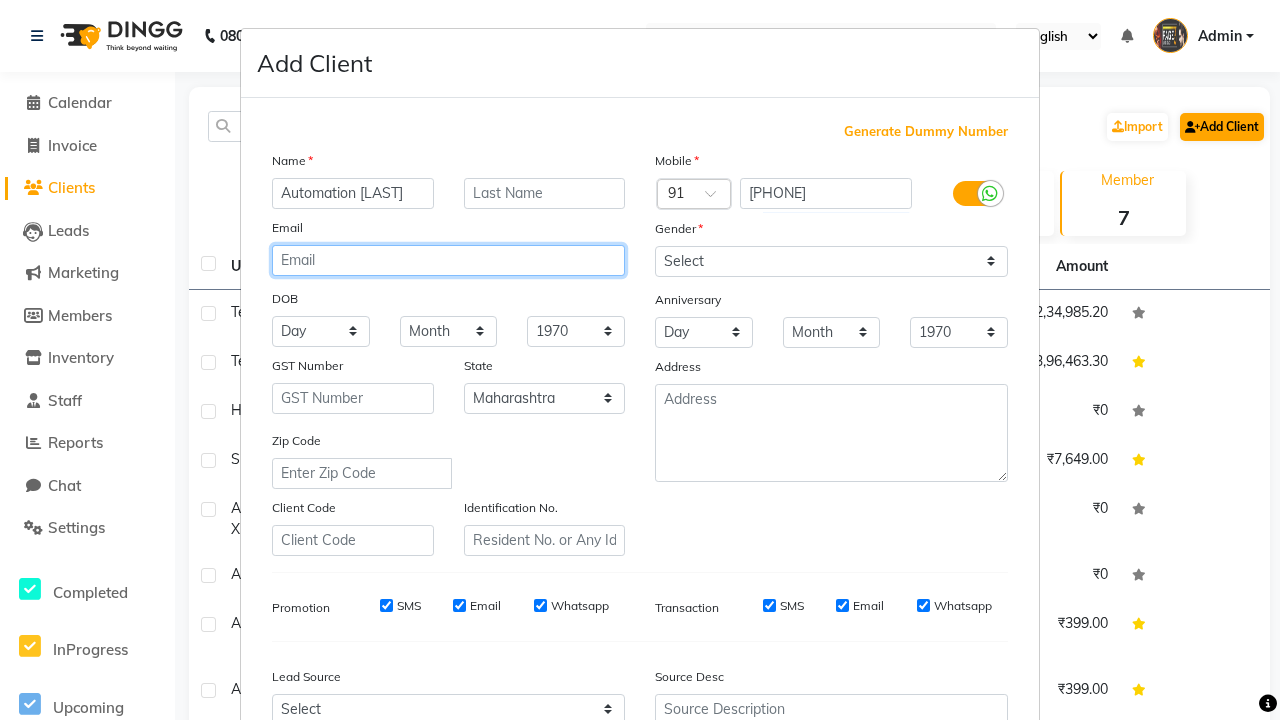 type on "[EMAIL]" 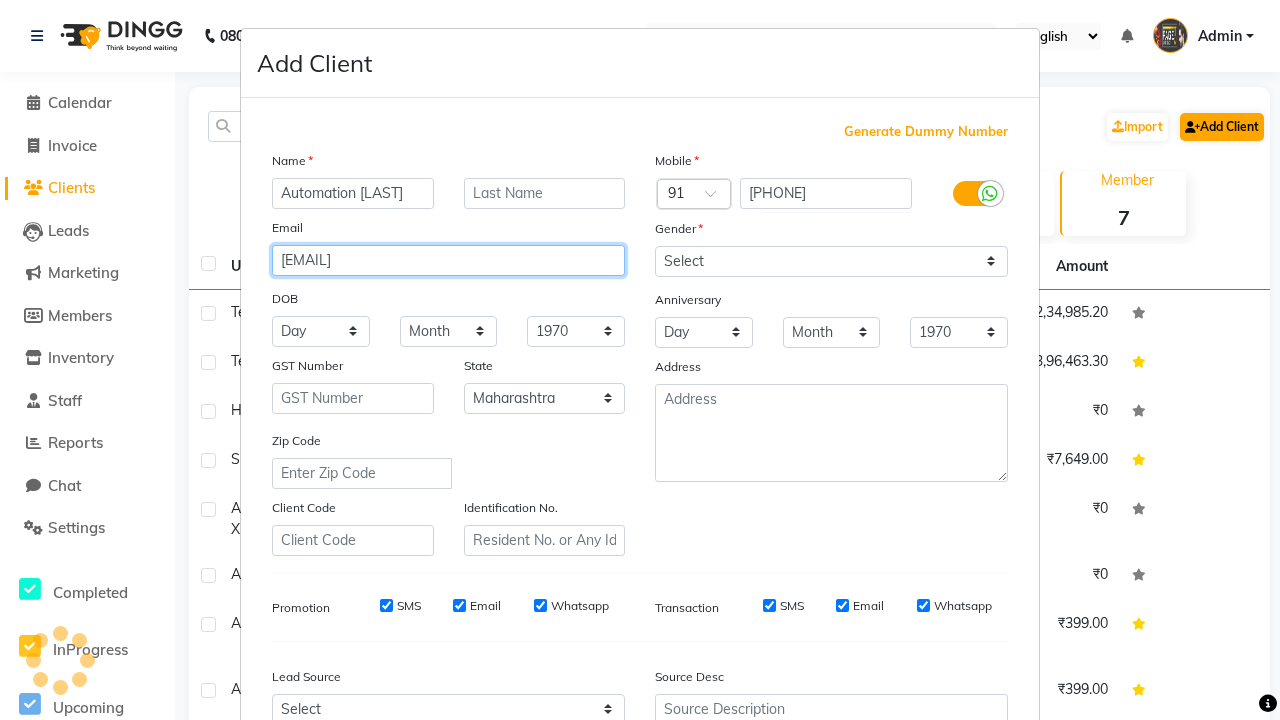 select on "male" 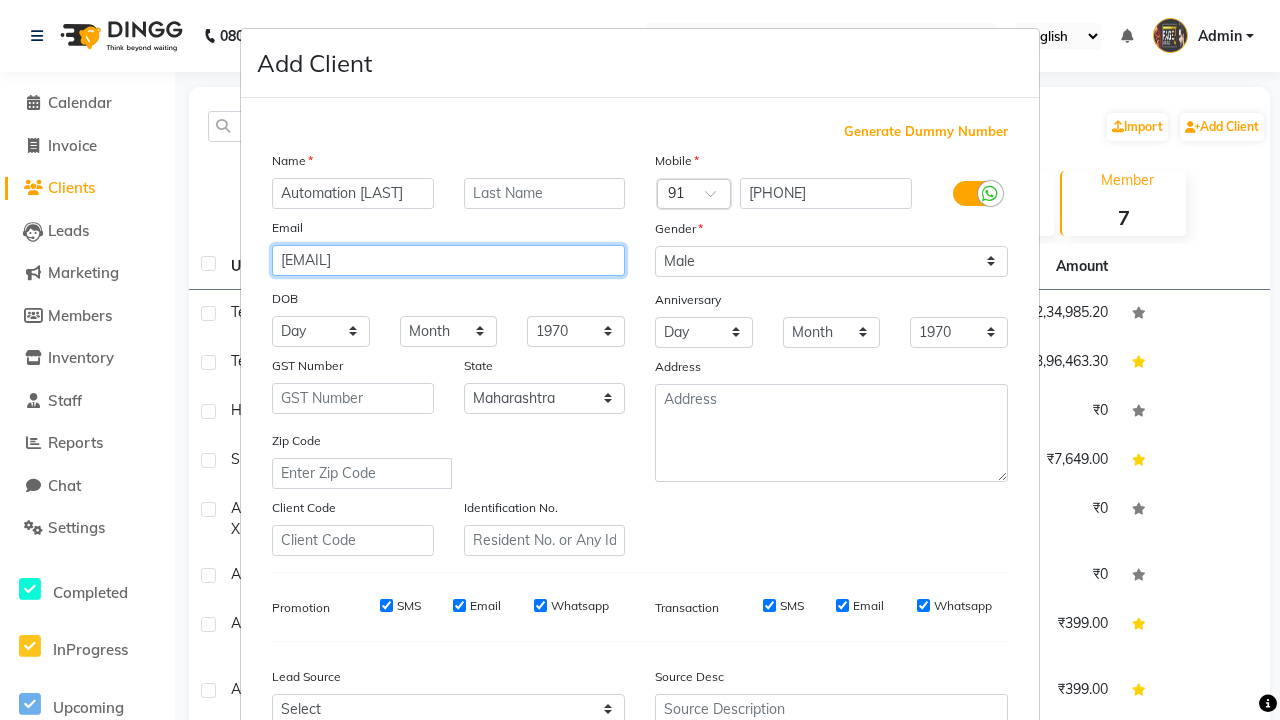 type on "[EMAIL]" 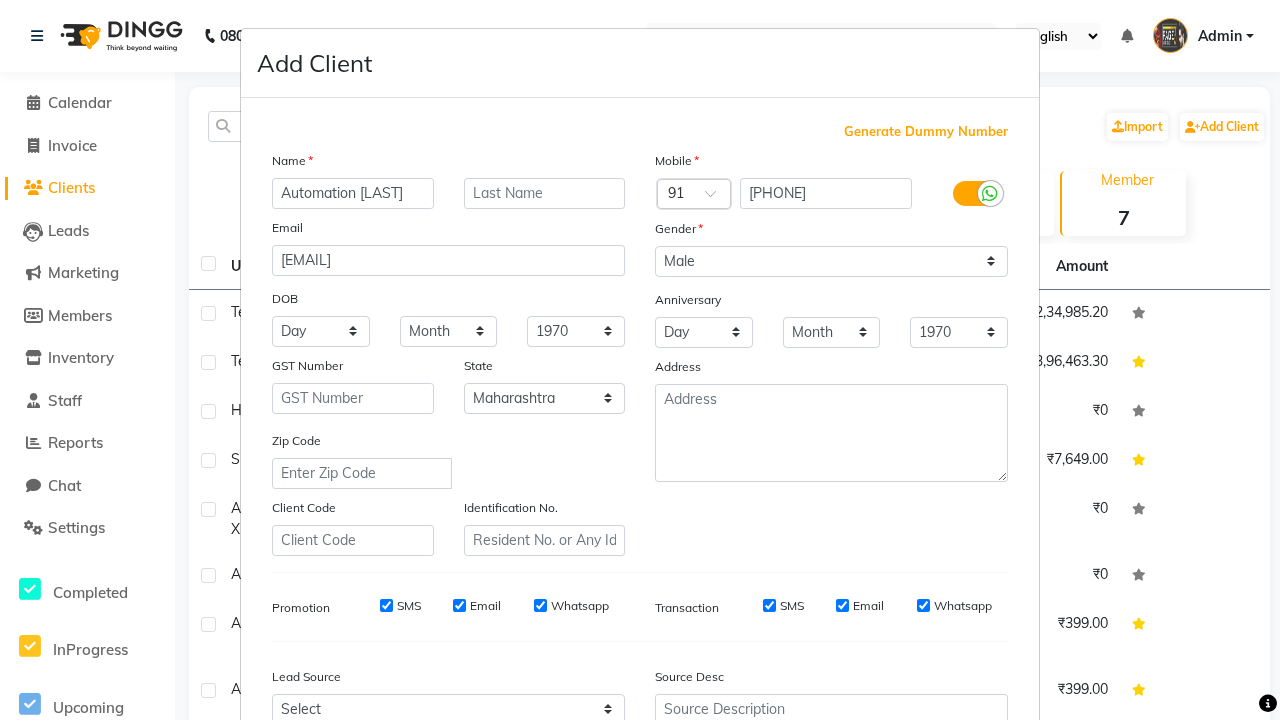 click on "Add" at bounding box center [906, 855] 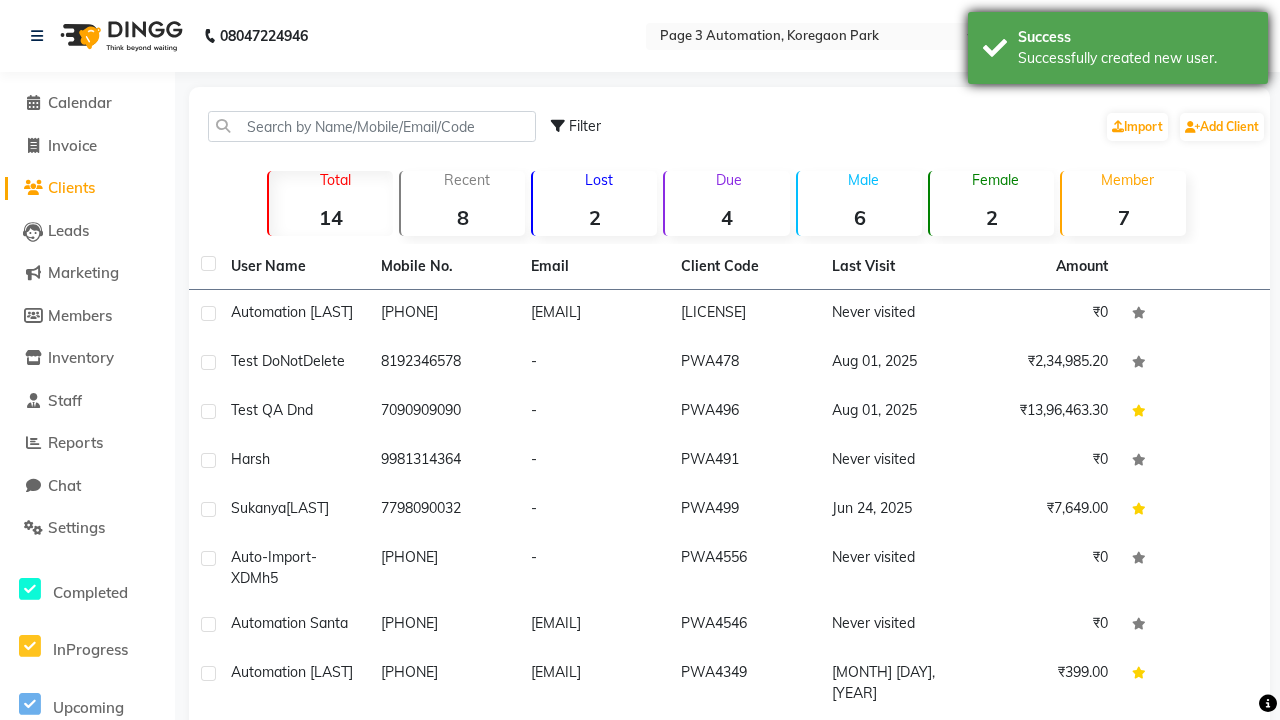 click on "Successfully created new user." at bounding box center (1135, 58) 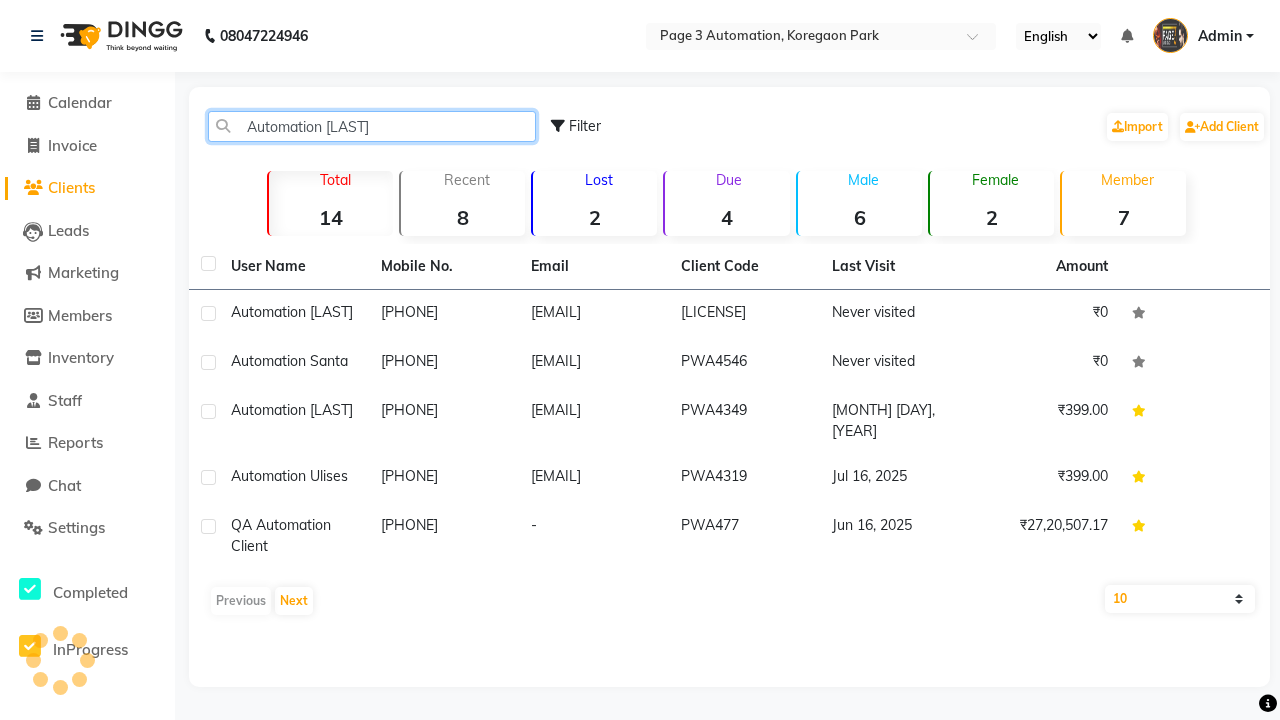 type on "Automation [LAST]" 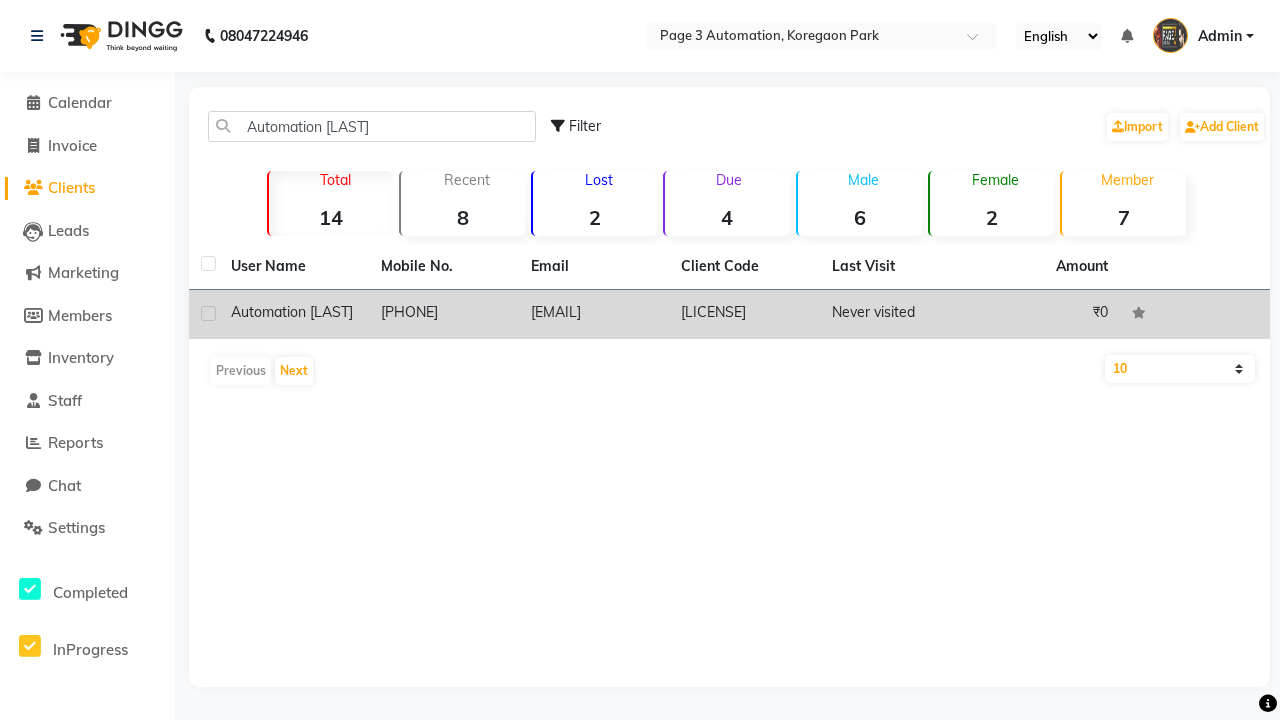 click on "[LICENSE]" 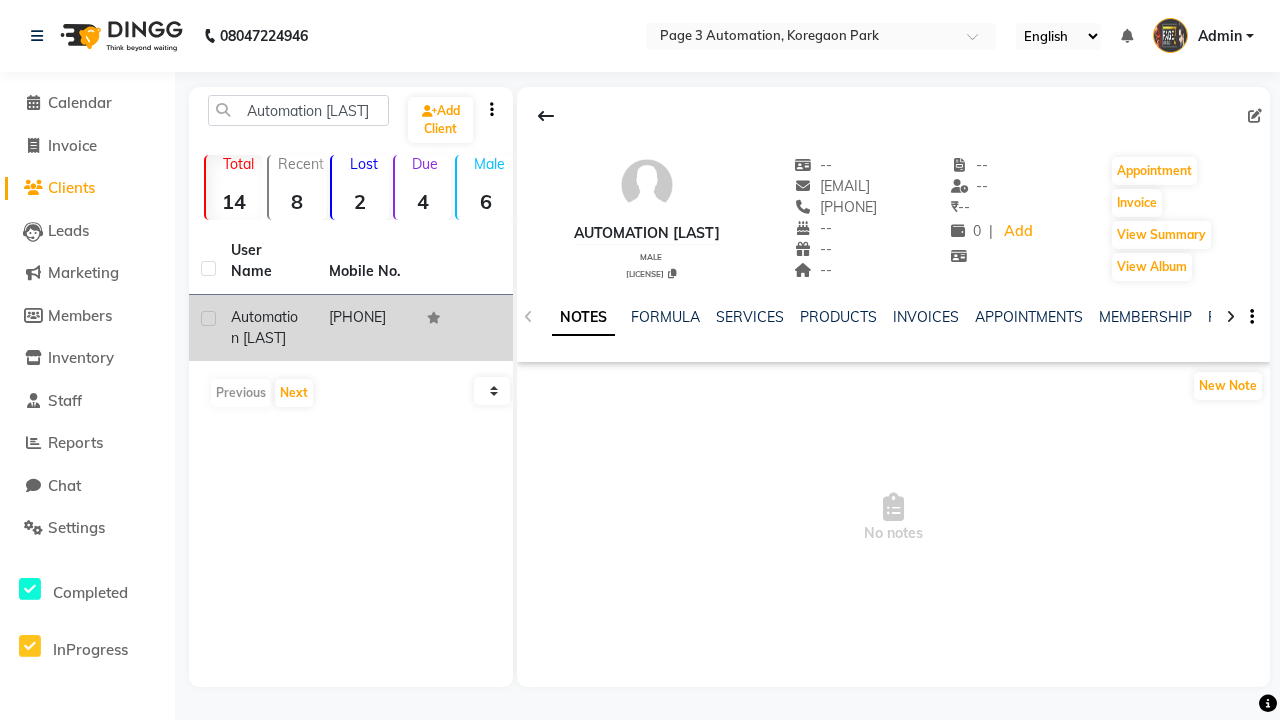 click 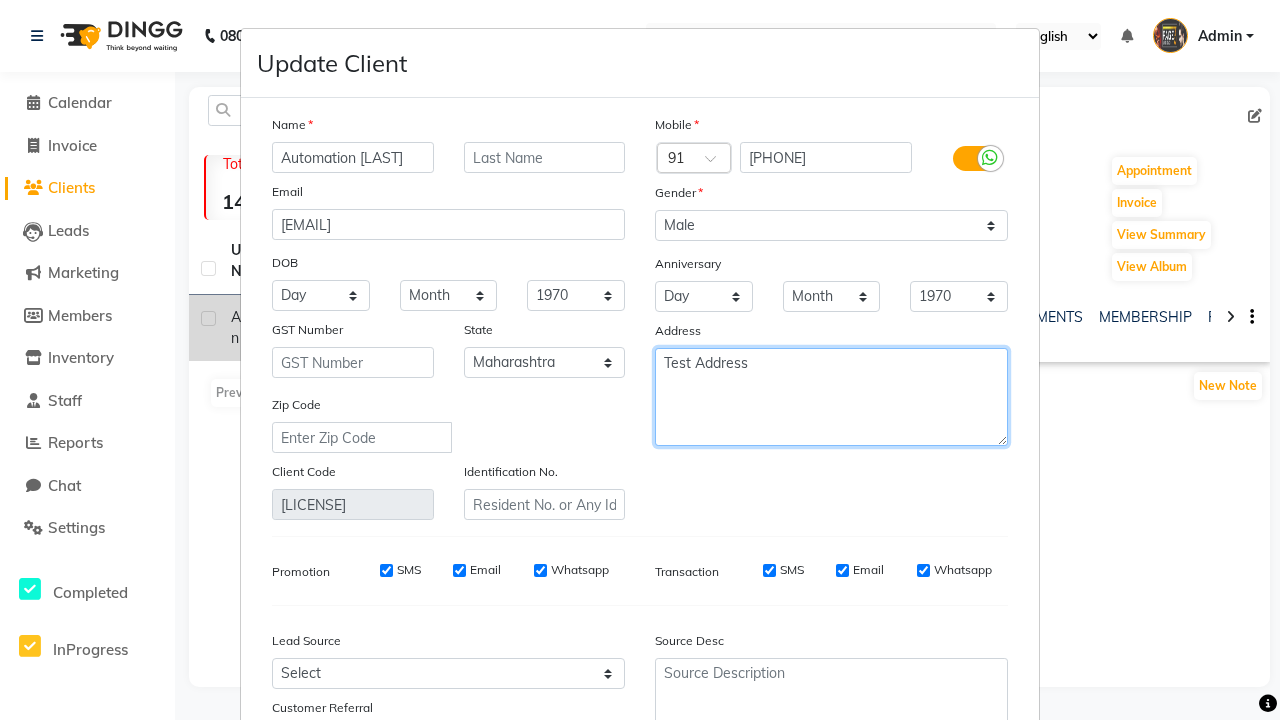 type on "Test Address" 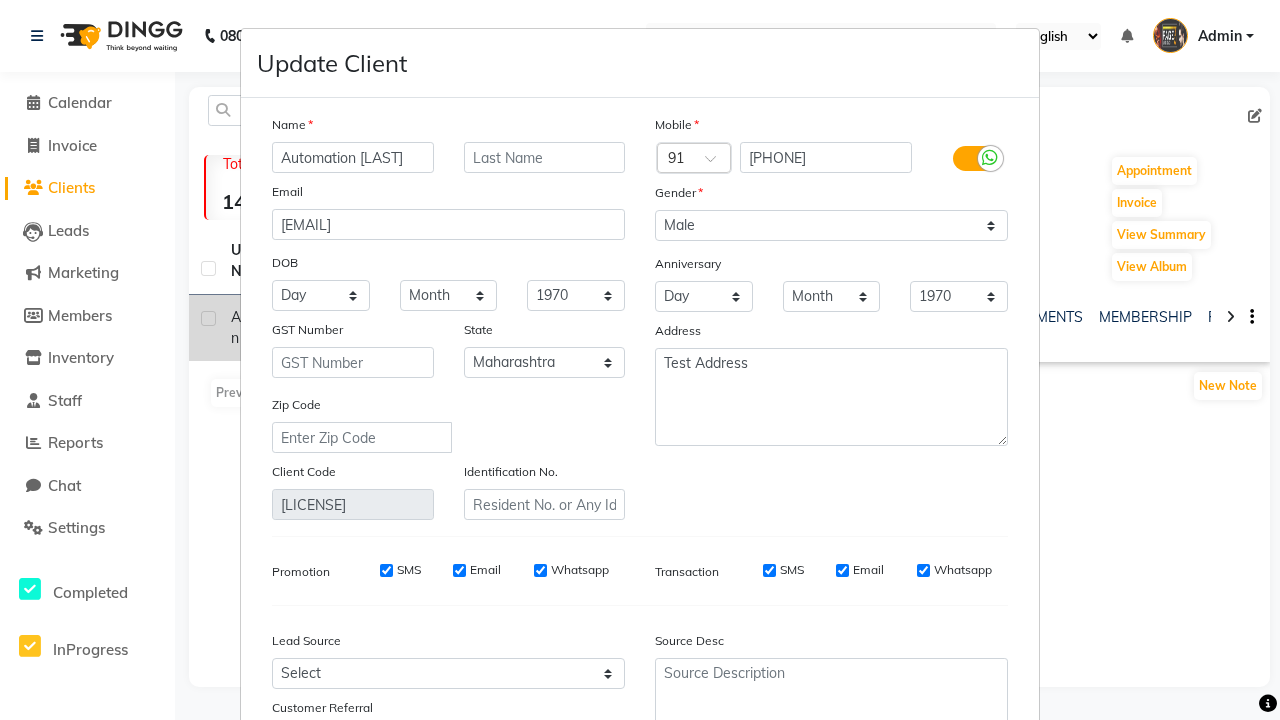 click on "Update" at bounding box center [893, 819] 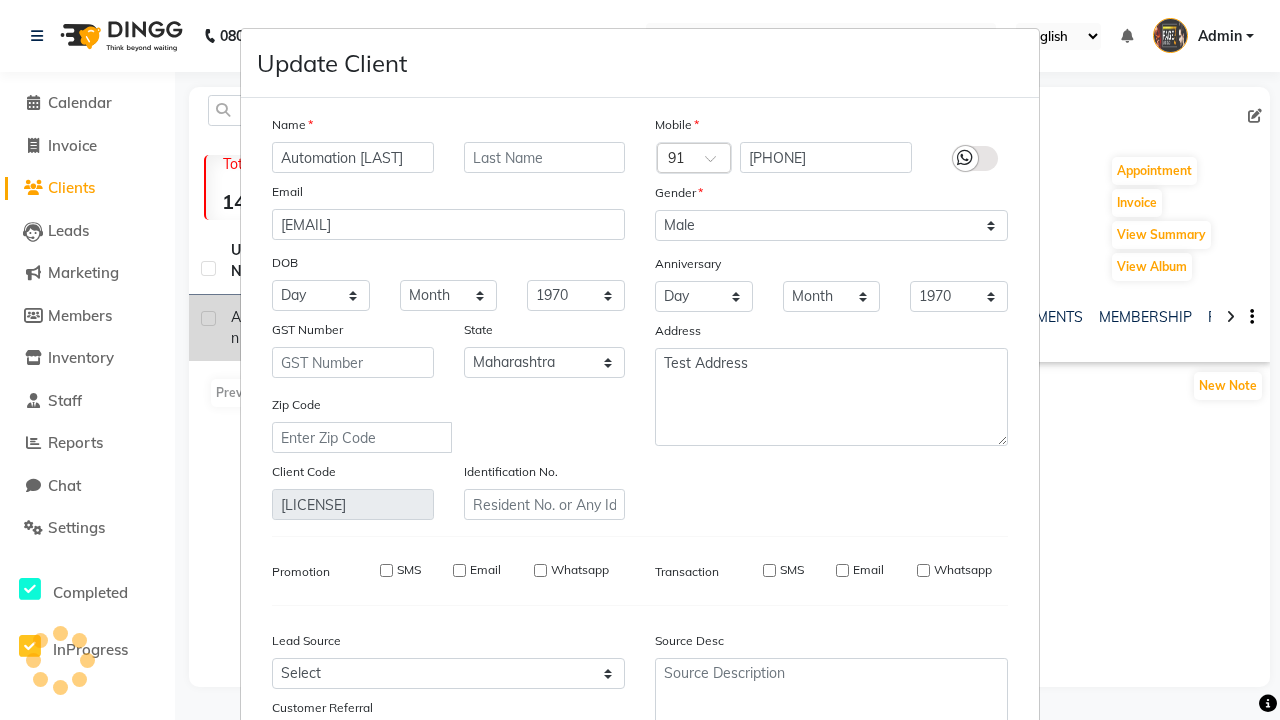 type 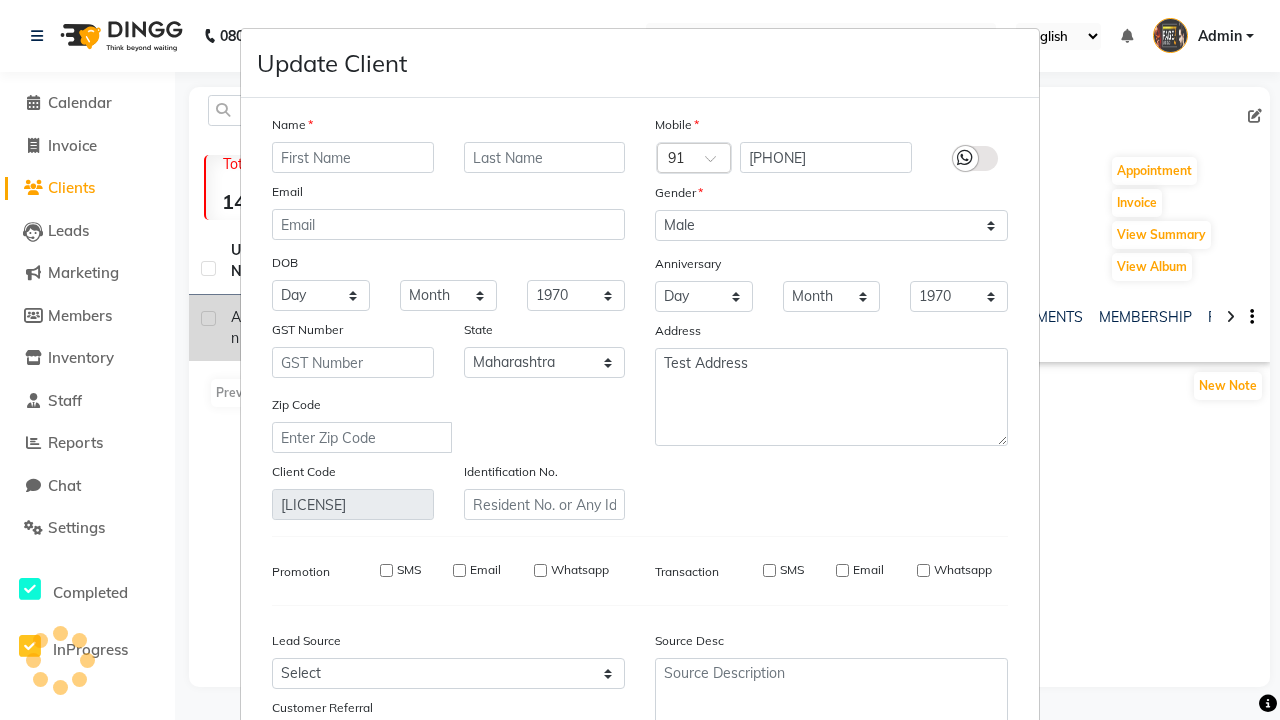 select 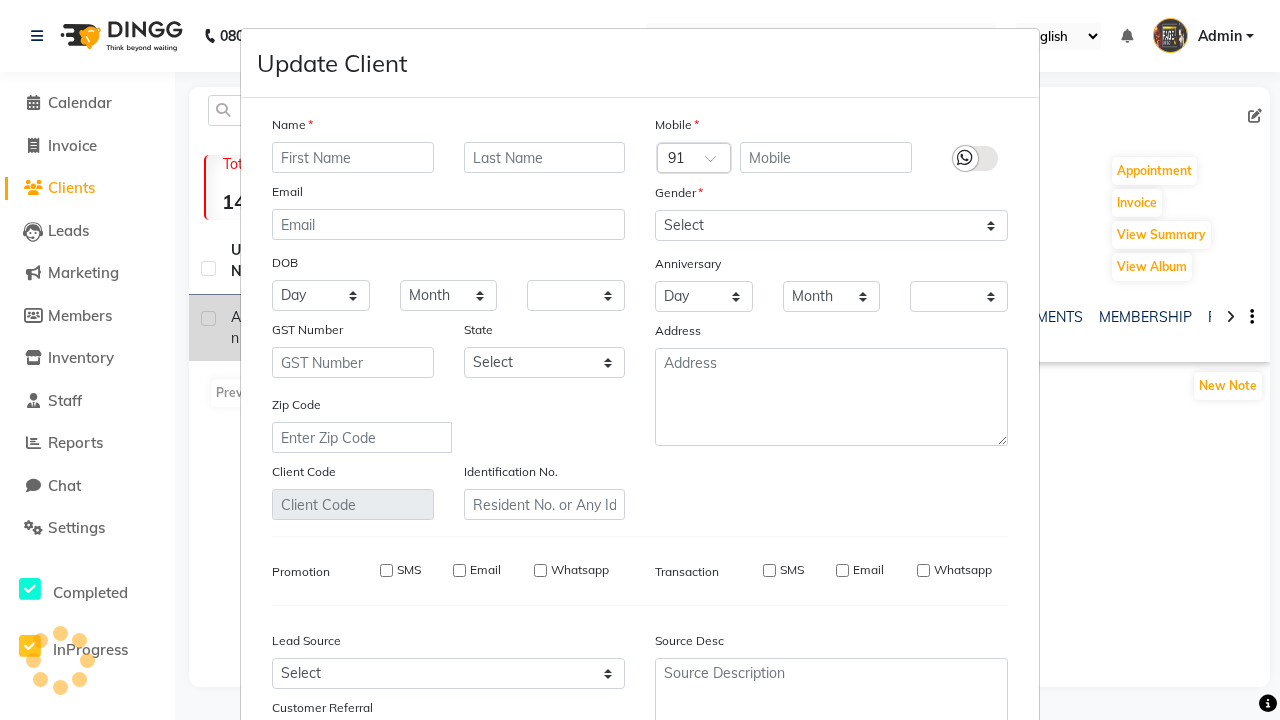 scroll, scrollTop: 117, scrollLeft: 0, axis: vertical 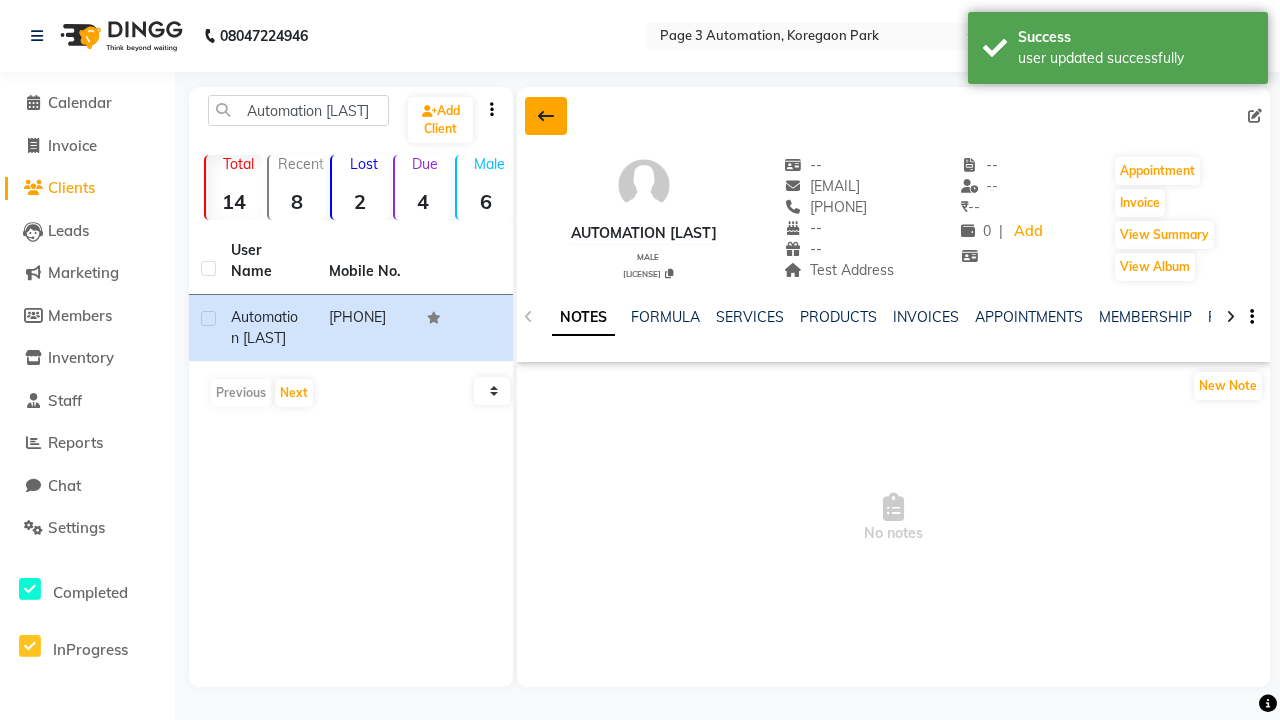 click on "user updated successfully" at bounding box center (1135, 58) 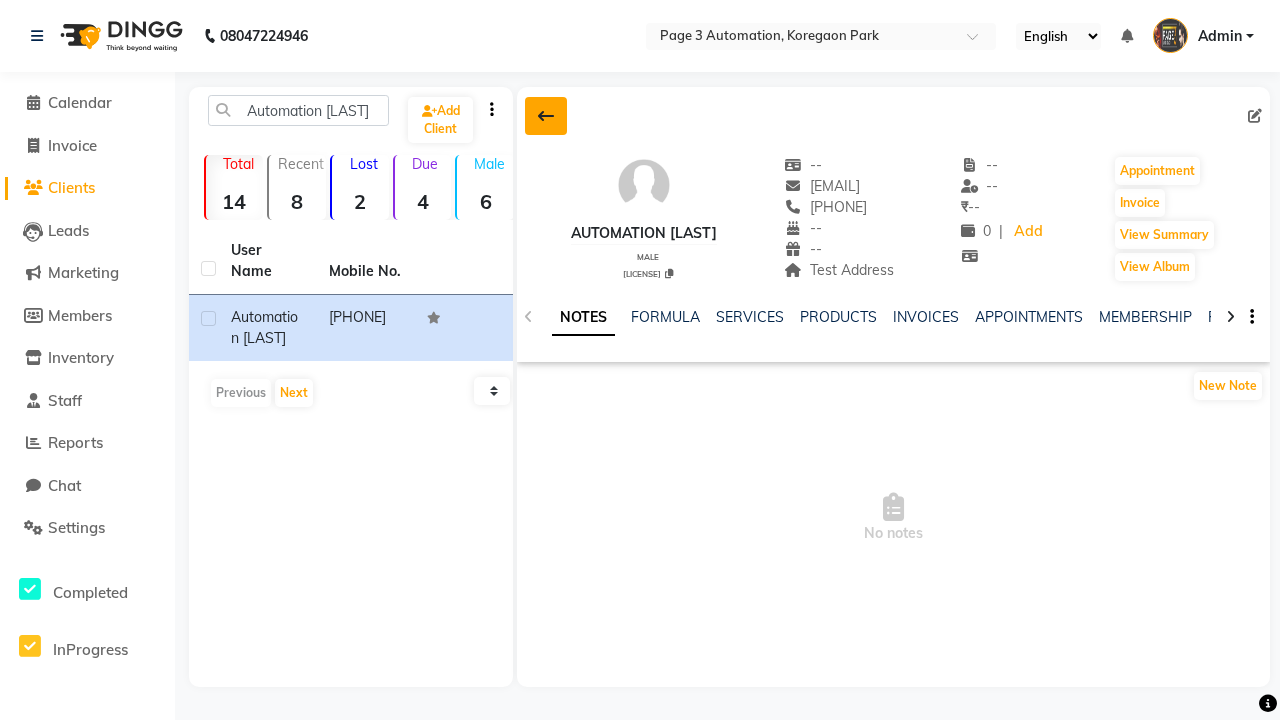 click 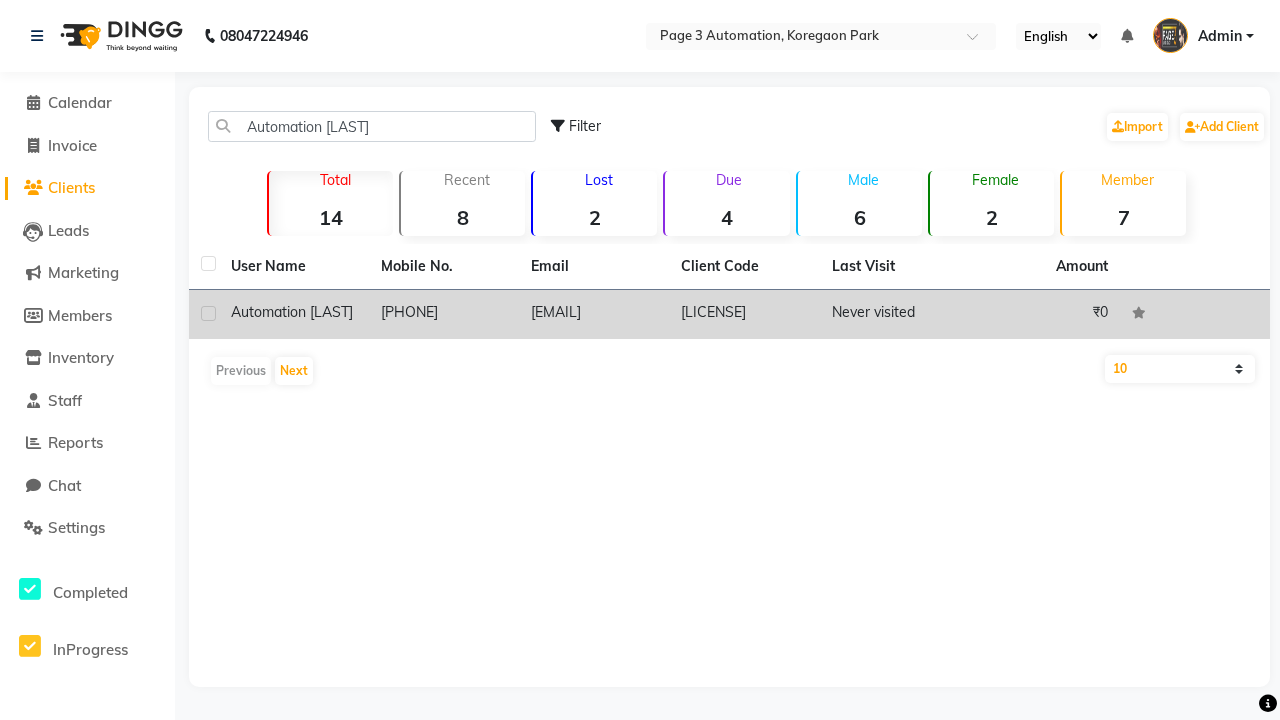 click 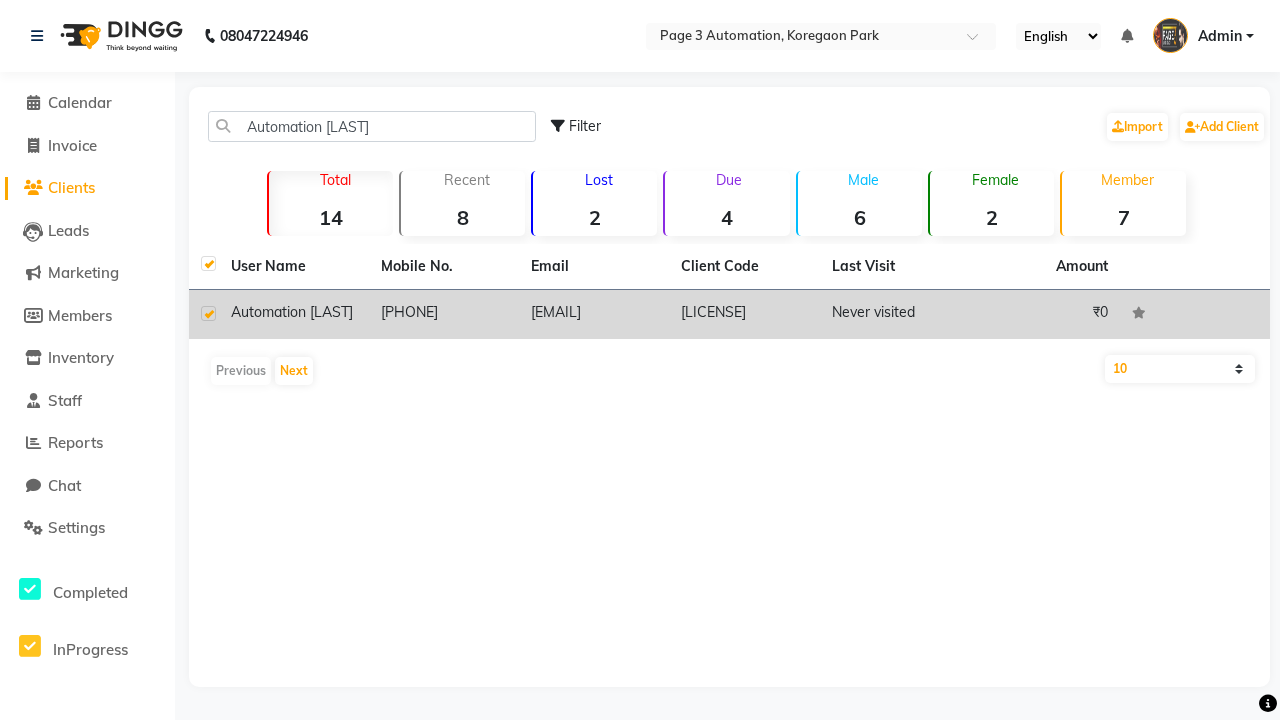 checkbox on "true" 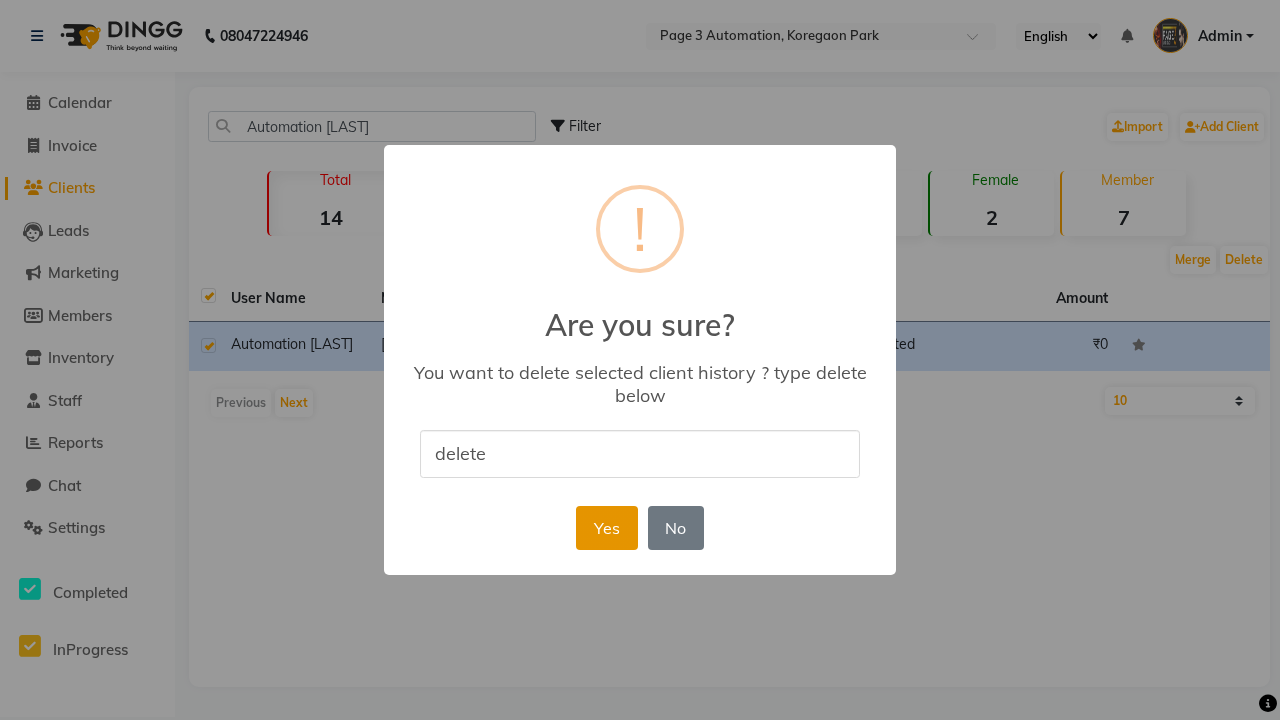 type on "delete" 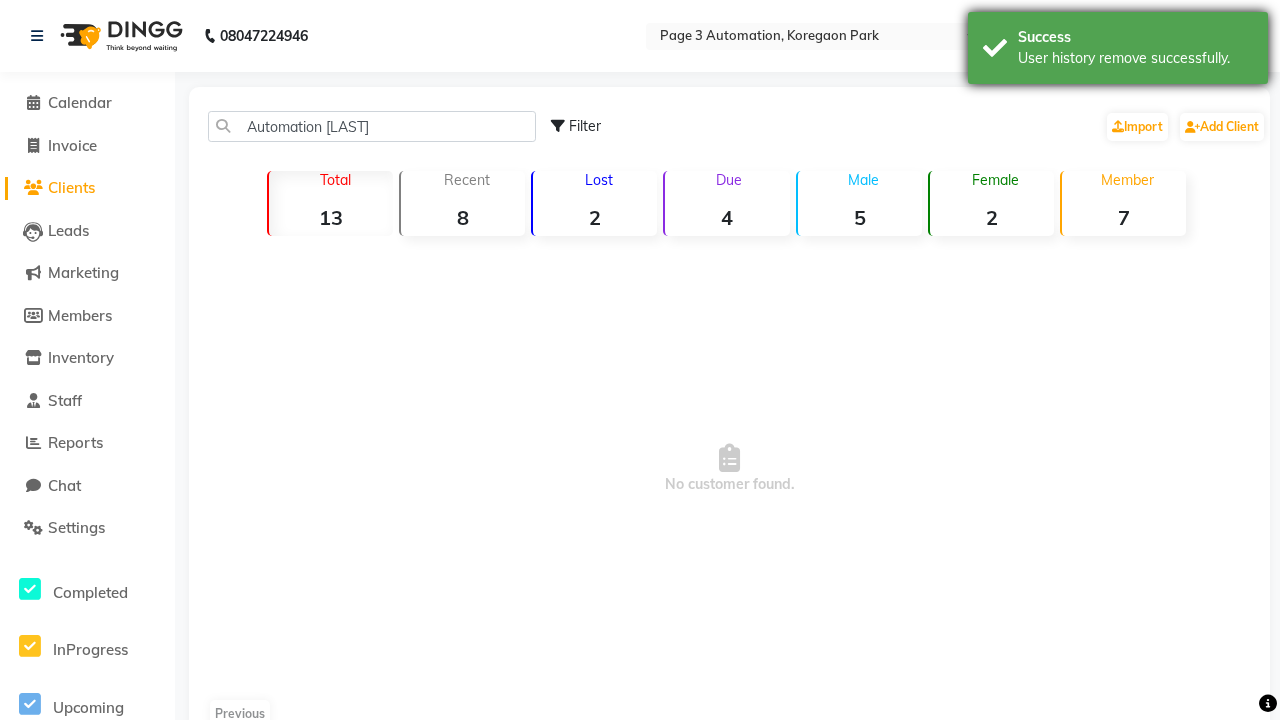 click on "User history remove successfully." at bounding box center (1135, 58) 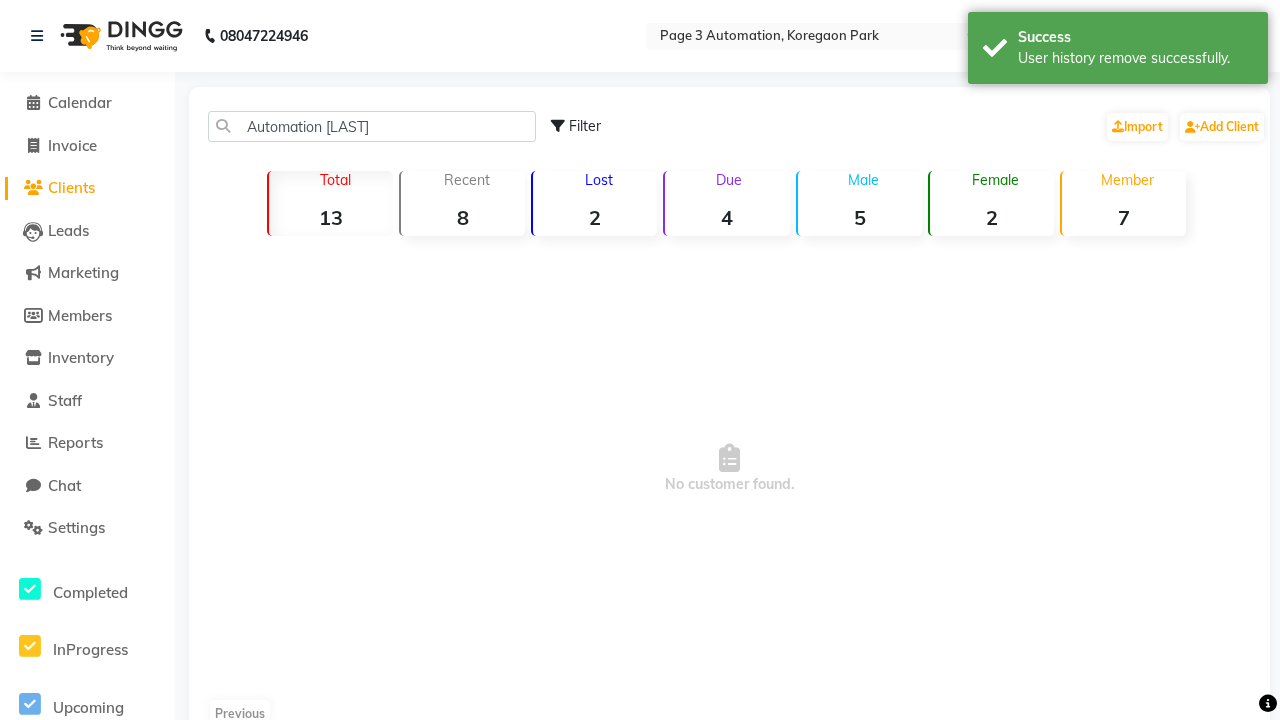 click on "Admin" at bounding box center [1220, 36] 